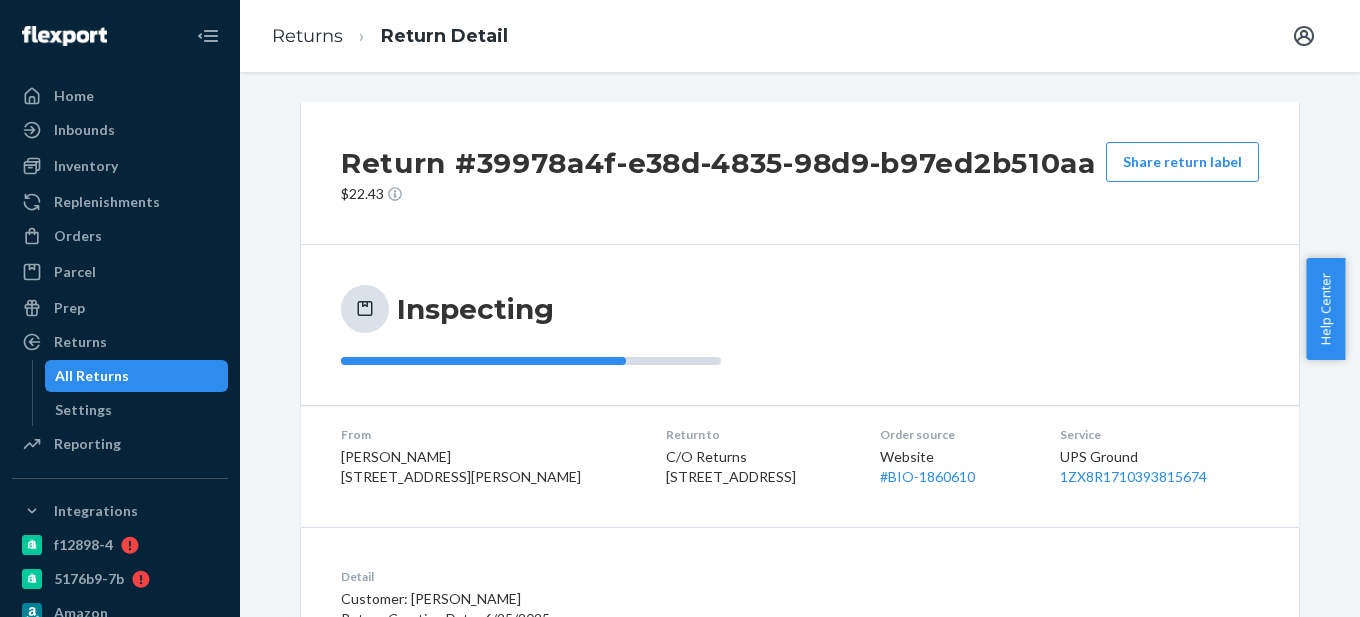 scroll, scrollTop: 0, scrollLeft: 0, axis: both 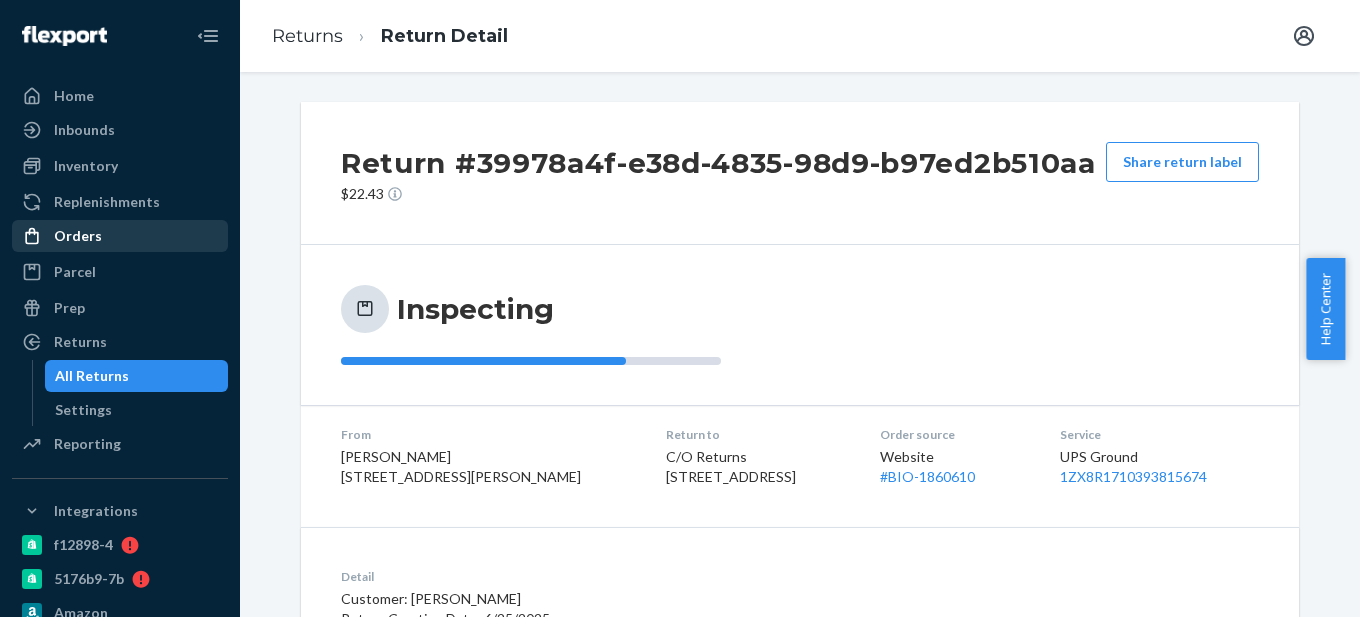 click on "Orders" at bounding box center (120, 236) 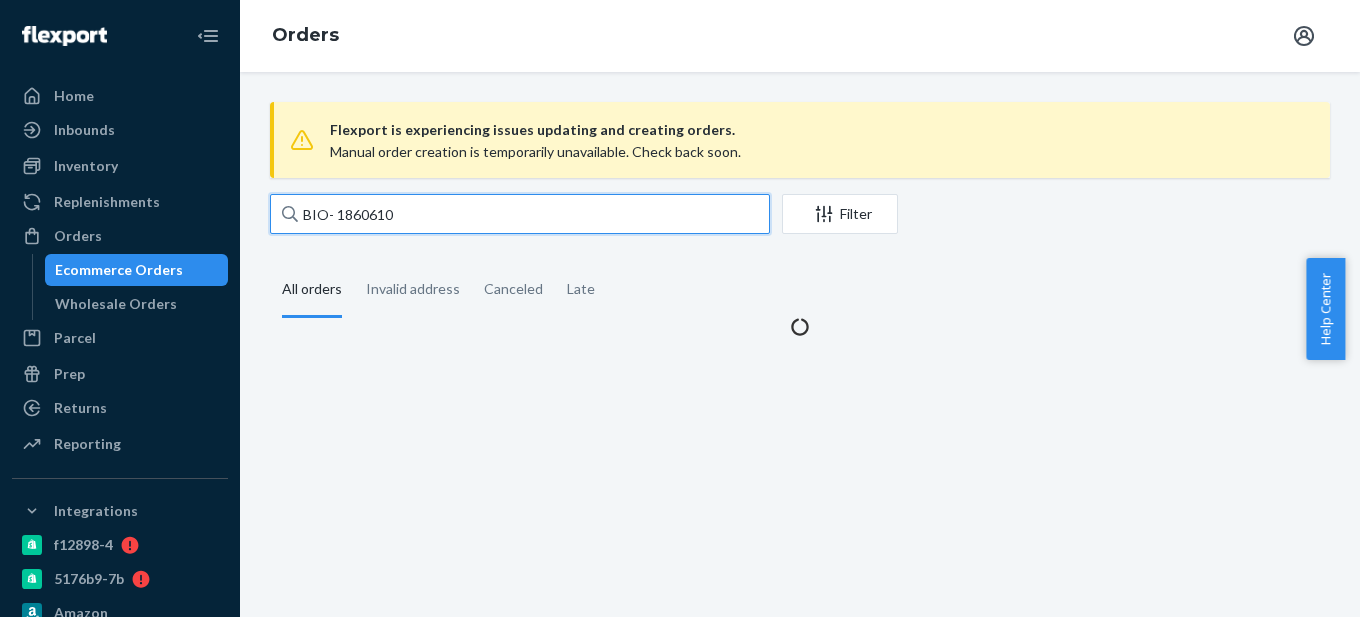 click on "BIO- 1860610" at bounding box center (520, 214) 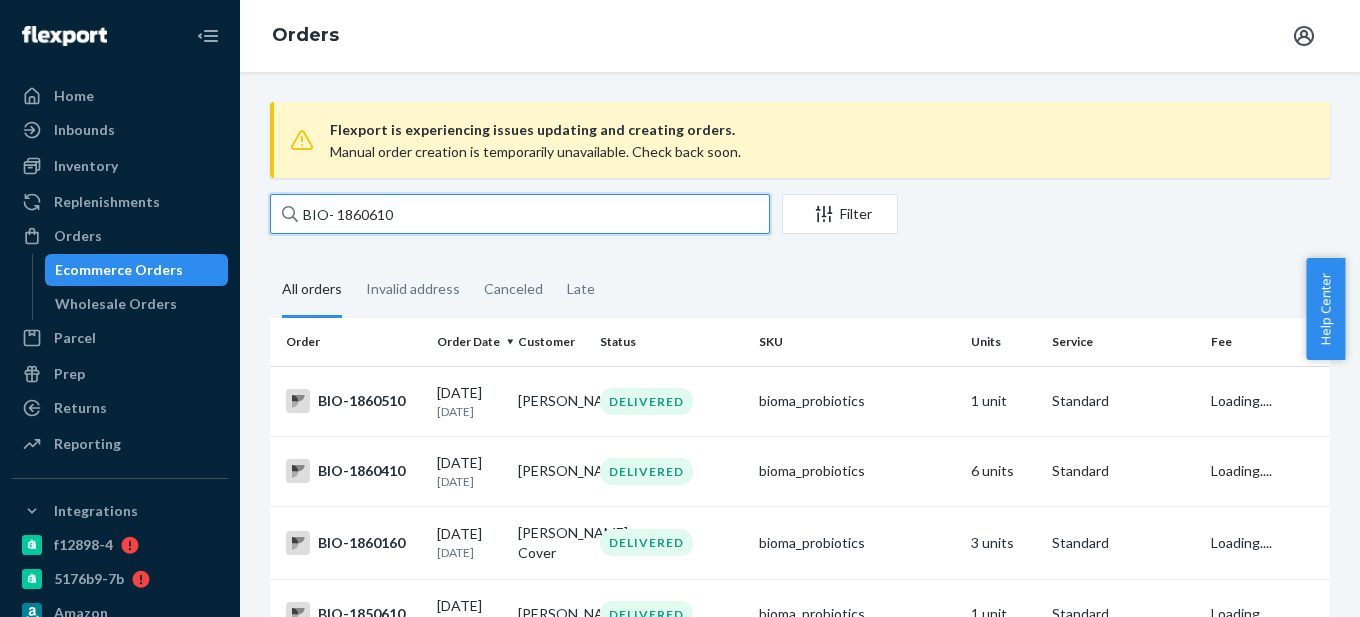 drag, startPoint x: 339, startPoint y: 215, endPoint x: 501, endPoint y: 209, distance: 162.11107 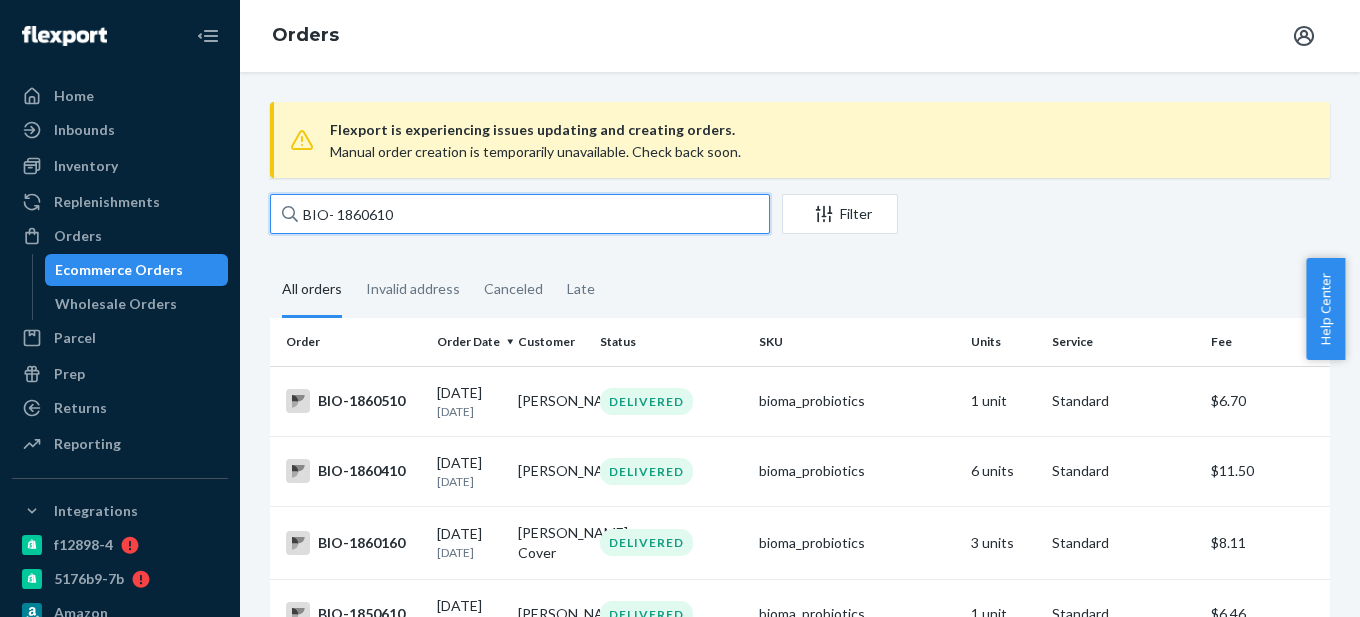 paste on "2080334" 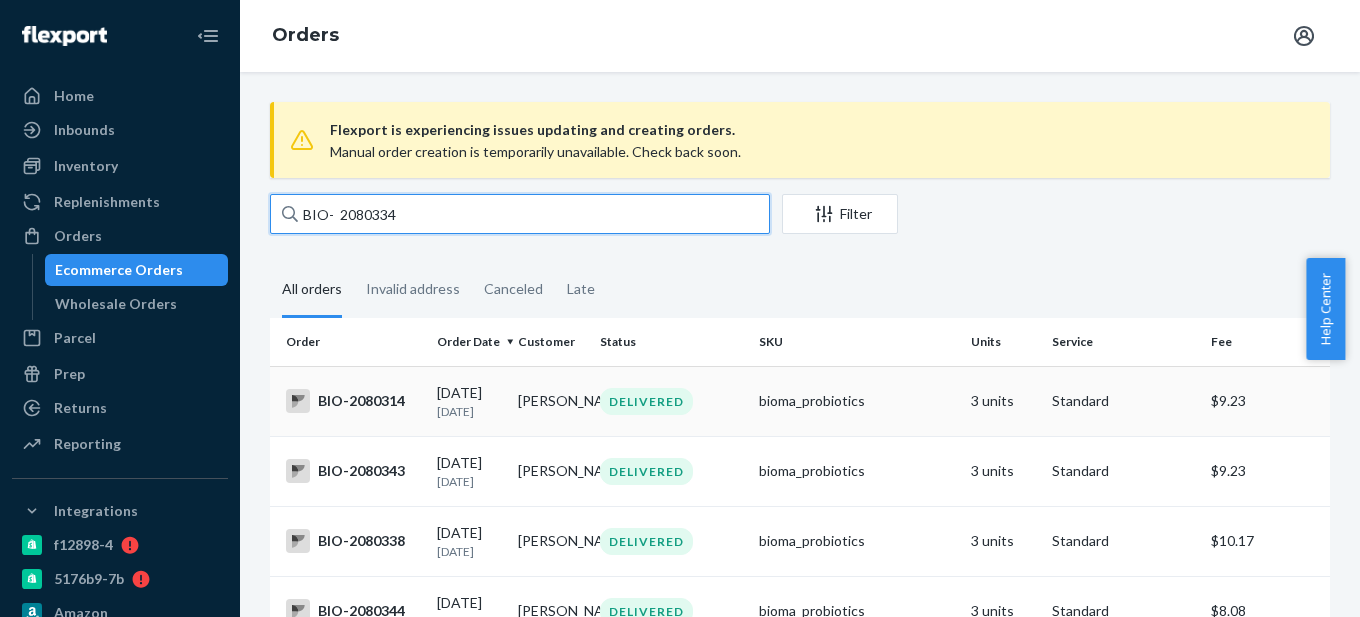 type on "BIO-  2080334" 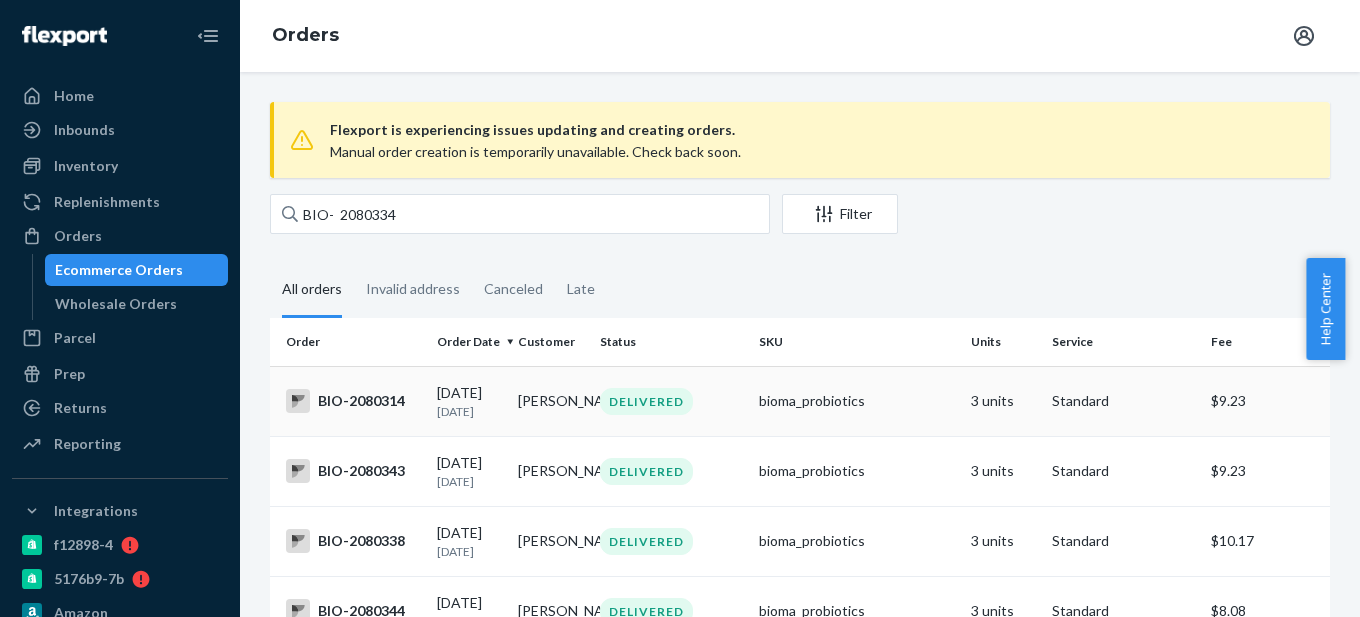 scroll, scrollTop: 423, scrollLeft: 0, axis: vertical 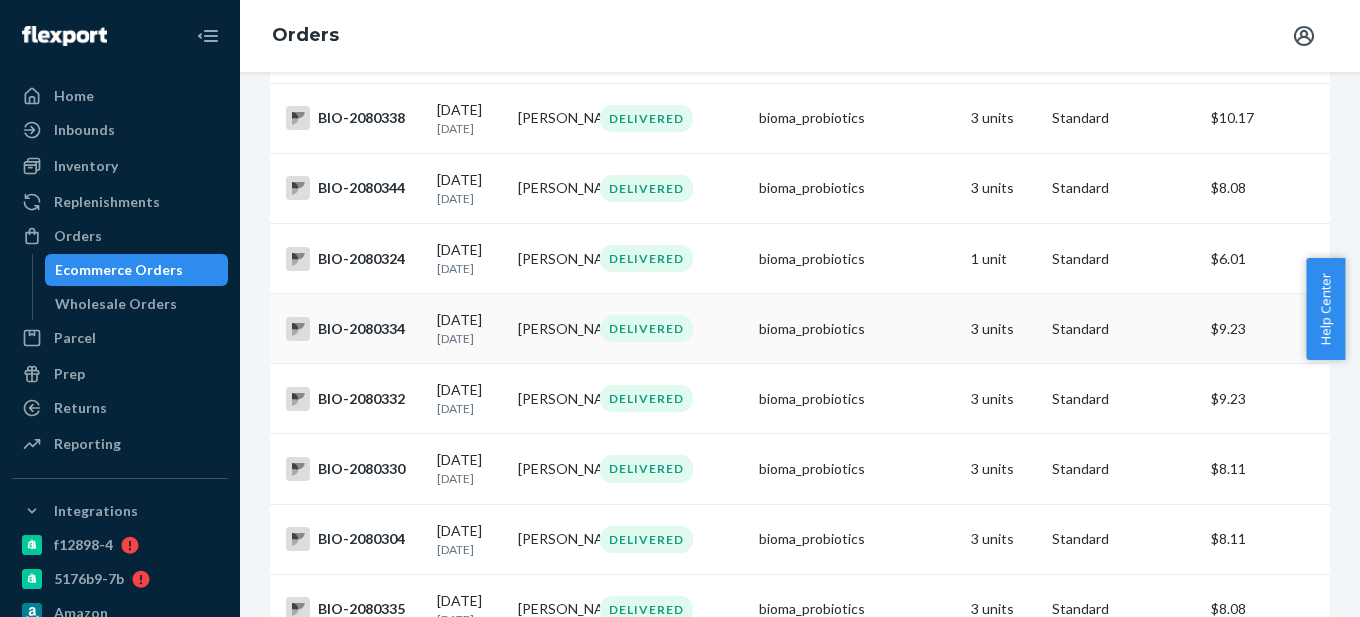 click on "BIO-2080334" at bounding box center (353, 329) 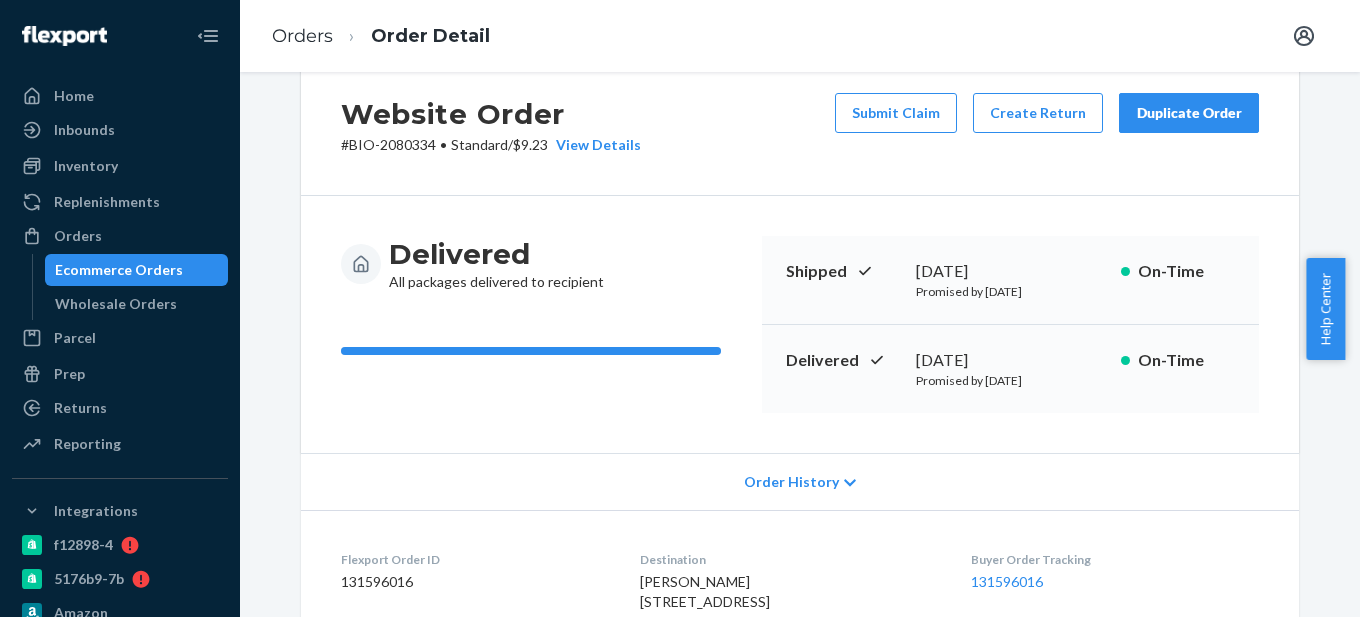 scroll, scrollTop: 0, scrollLeft: 0, axis: both 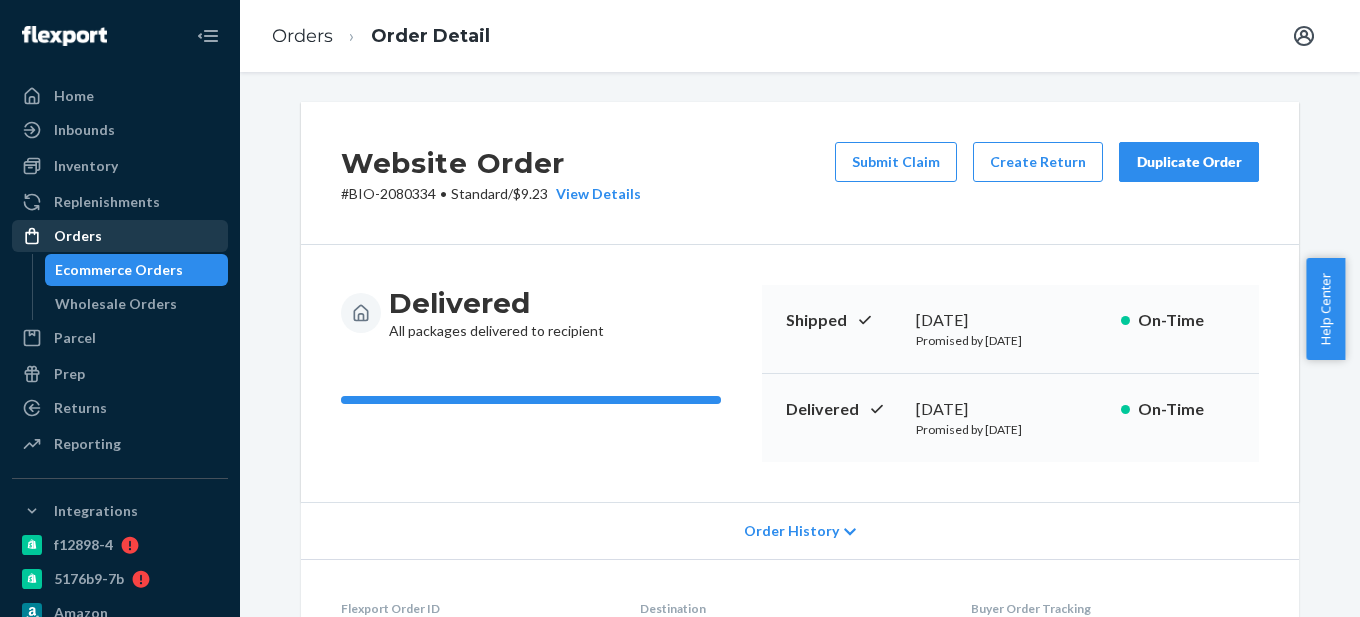 click on "Orders" at bounding box center (120, 236) 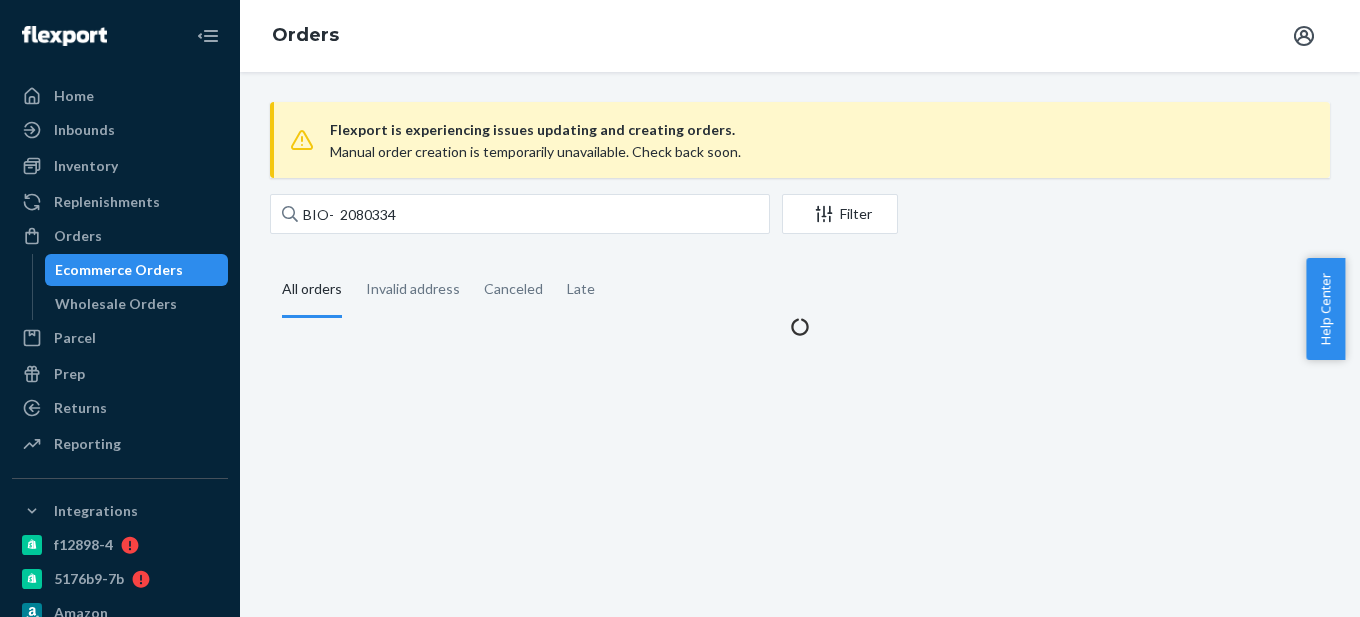 click on "Ecommerce Orders" at bounding box center (119, 270) 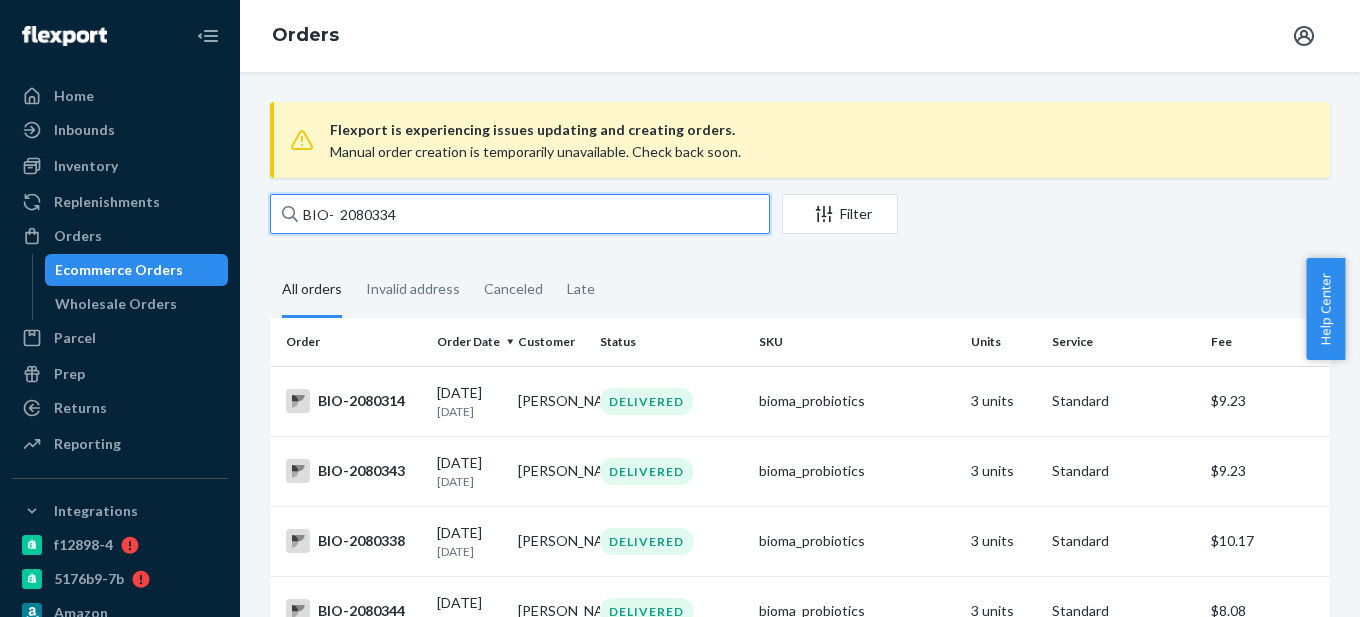 drag, startPoint x: 339, startPoint y: 211, endPoint x: 479, endPoint y: 211, distance: 140 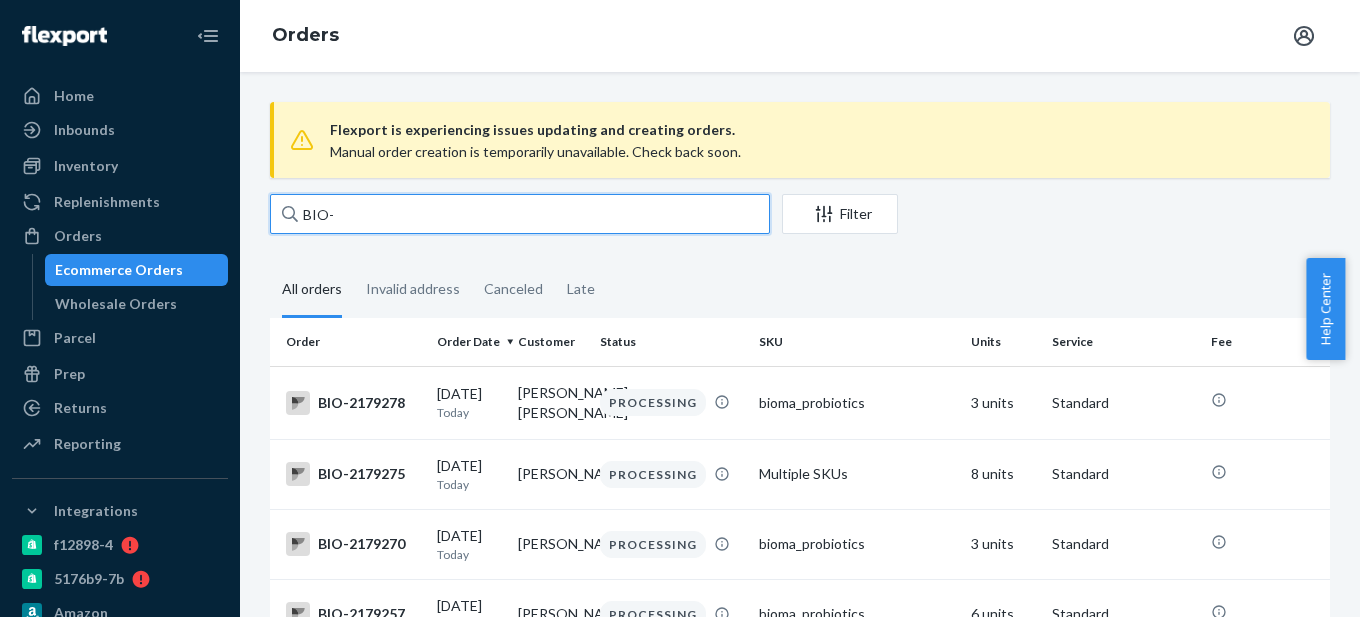 paste on "2034709" 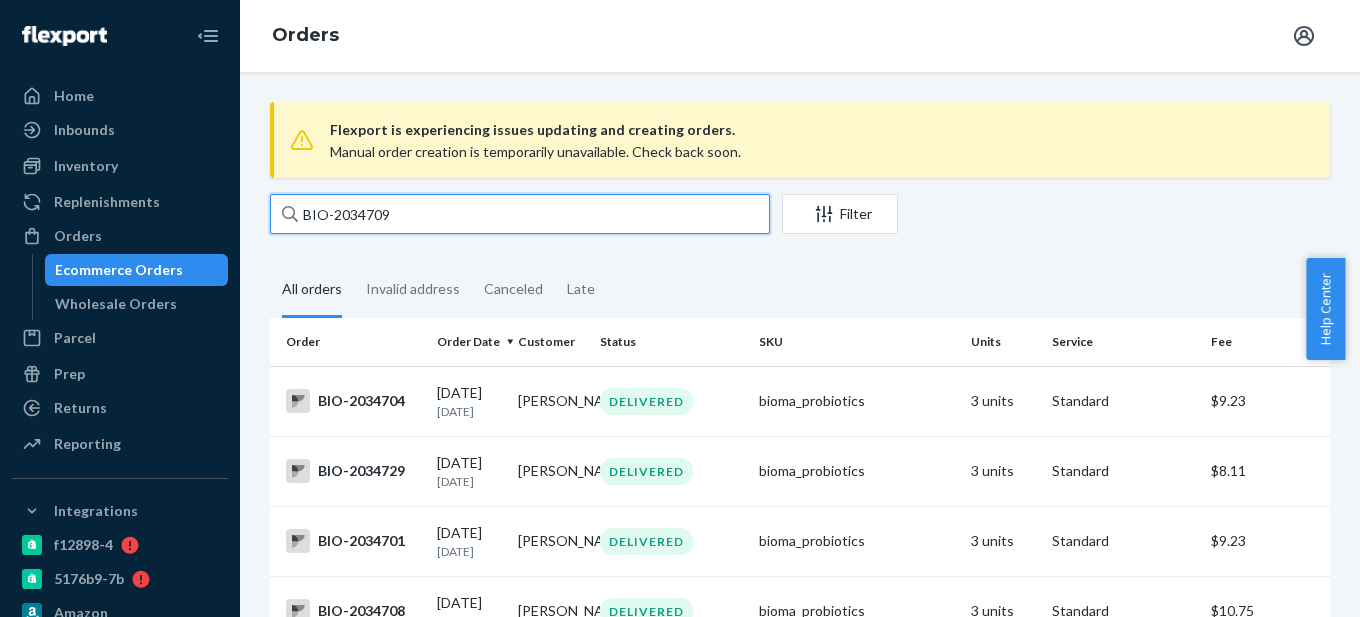 type on "BIO-2034709" 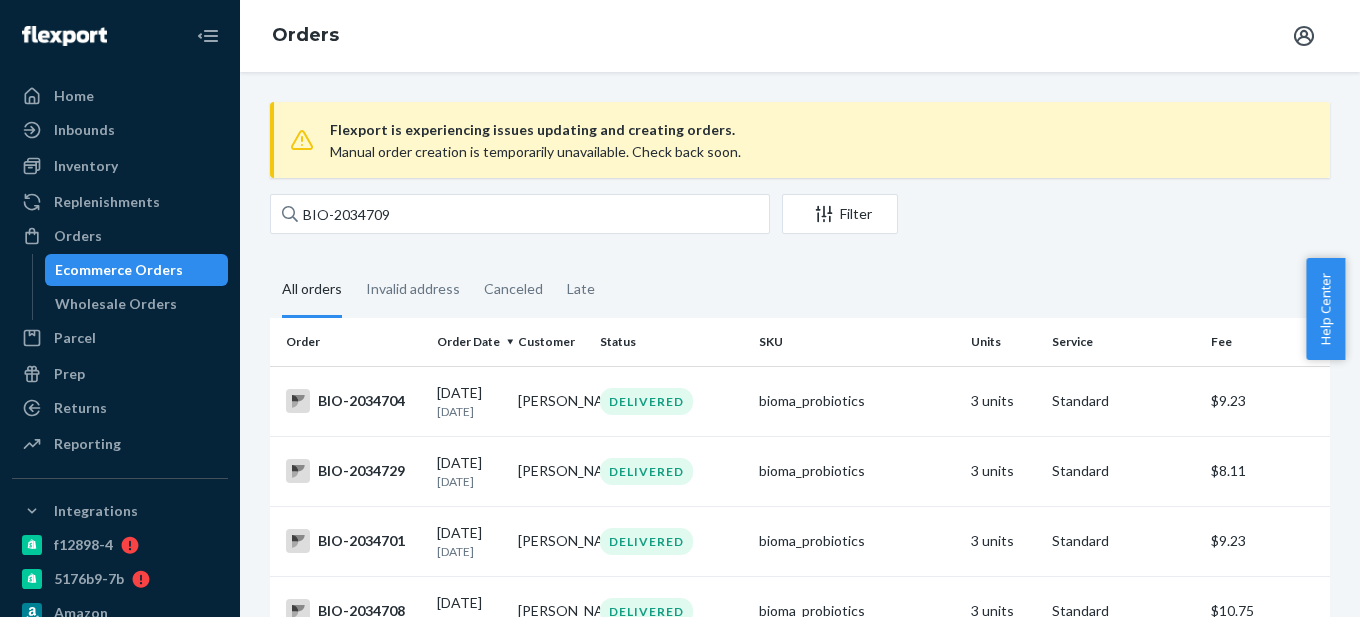 scroll, scrollTop: 423, scrollLeft: 0, axis: vertical 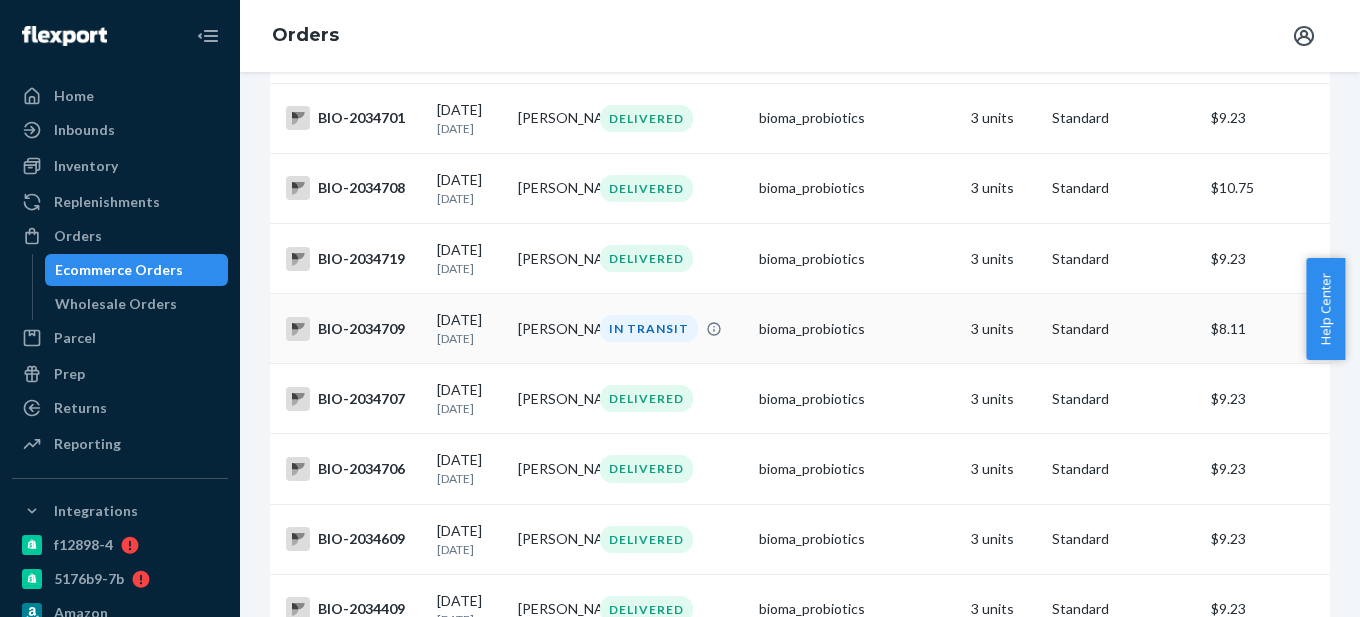 click on "BIO-2034709" at bounding box center (353, 329) 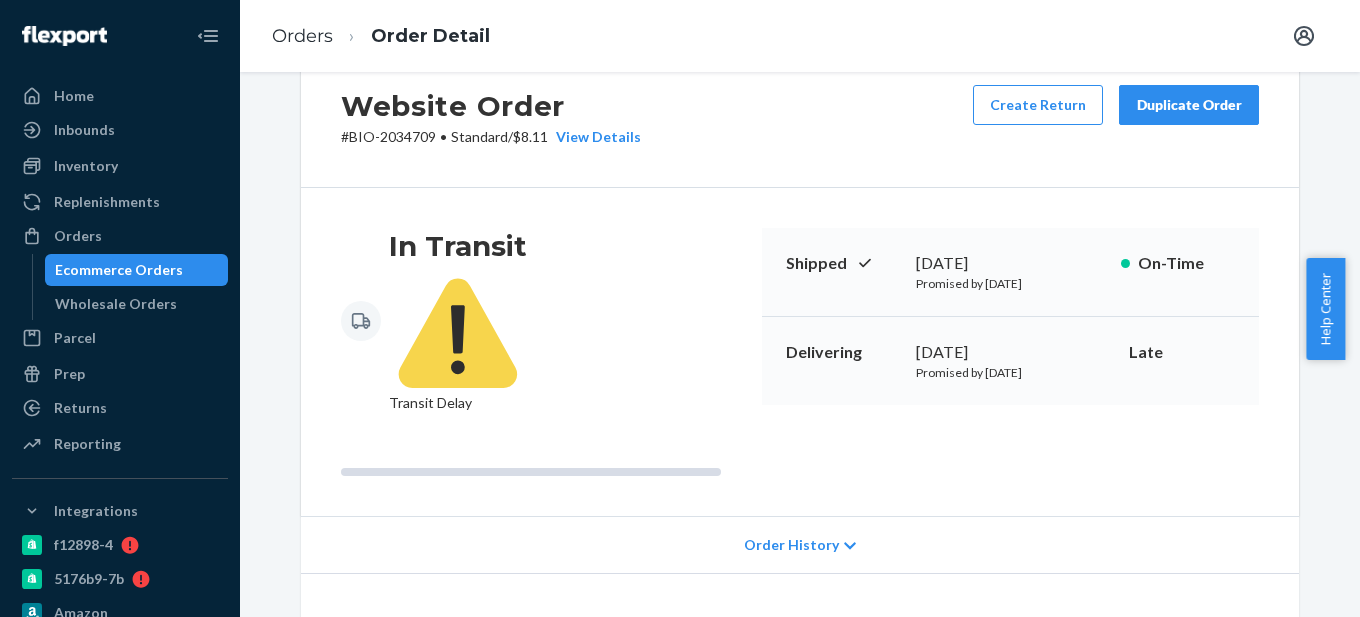scroll, scrollTop: 49, scrollLeft: 0, axis: vertical 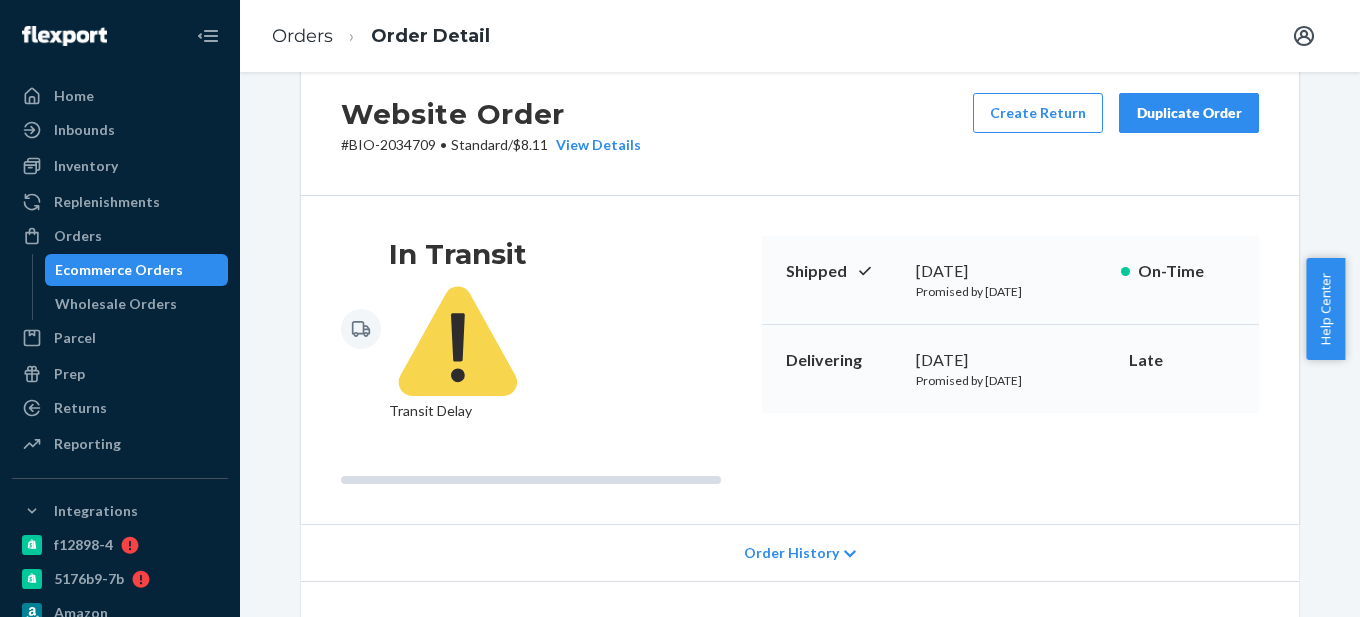 click on "Ecommerce Orders" at bounding box center [119, 270] 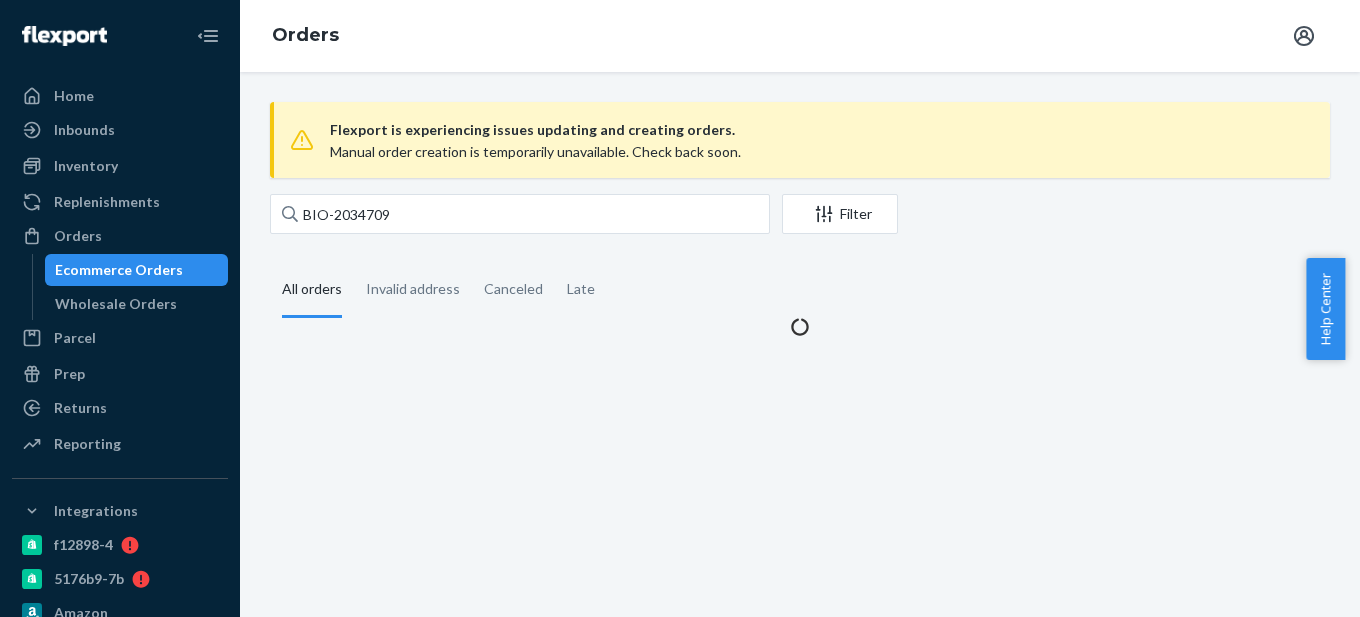 scroll, scrollTop: 0, scrollLeft: 0, axis: both 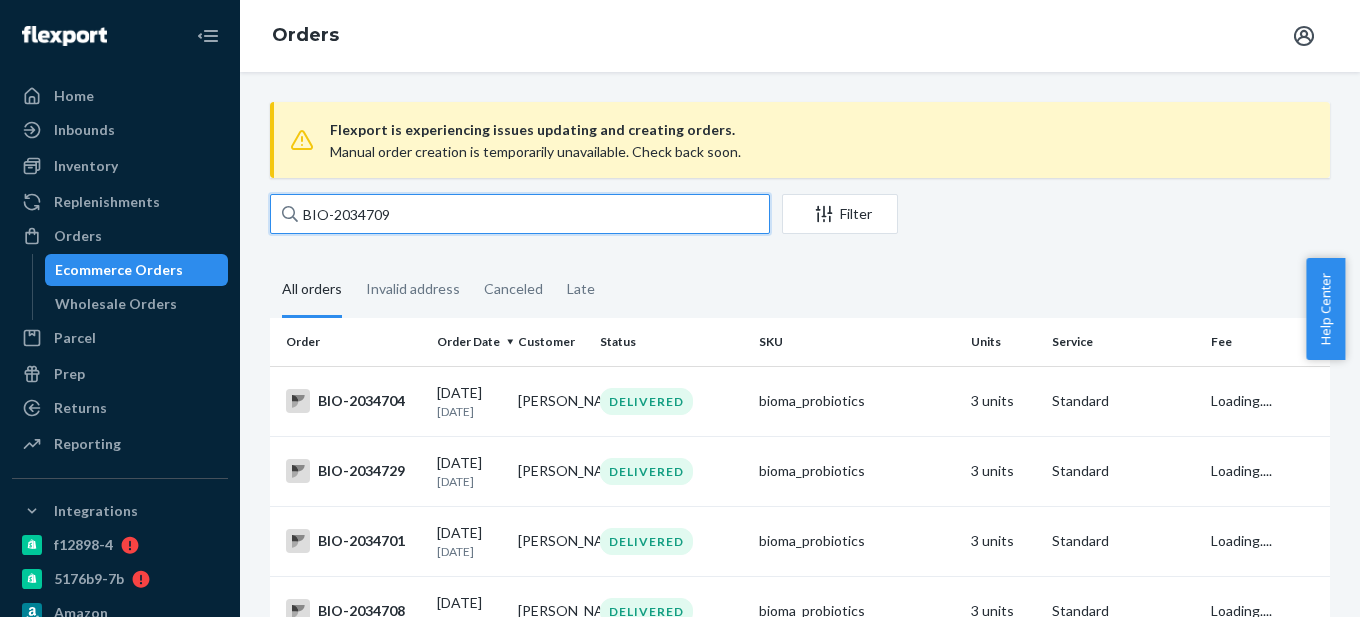 drag, startPoint x: 382, startPoint y: 210, endPoint x: 446, endPoint y: 210, distance: 64 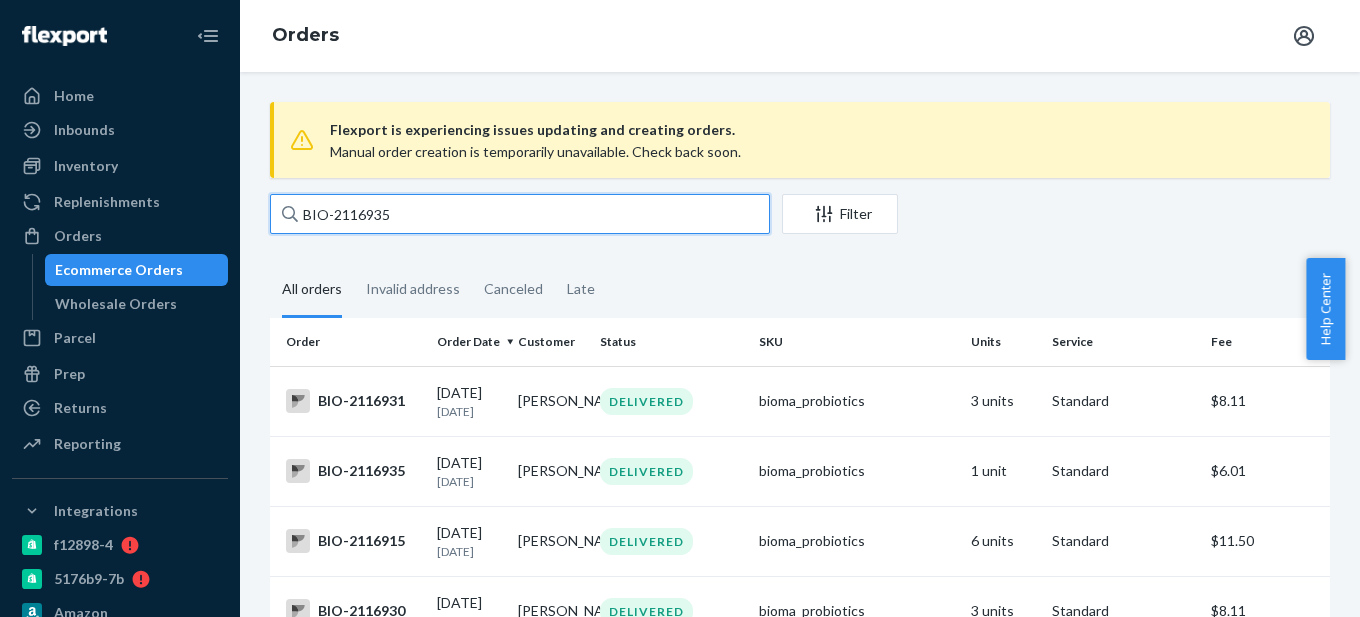 type on "BIO-2116935" 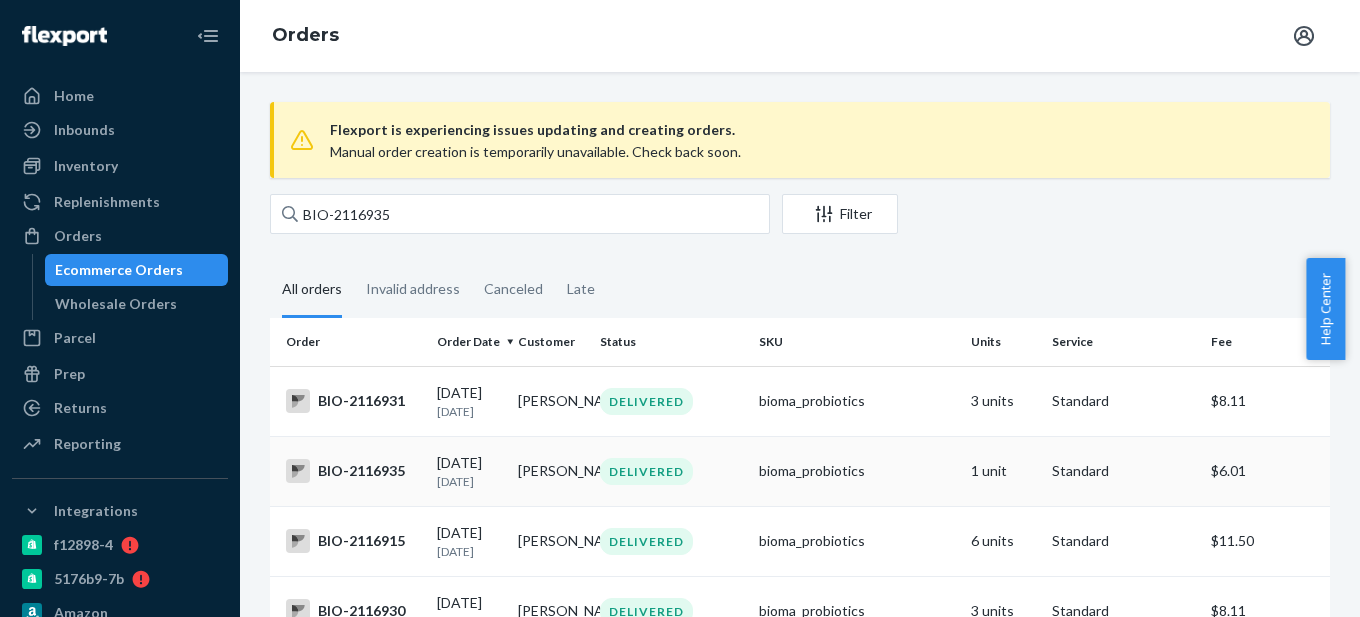 click on "BIO-2116935" at bounding box center (353, 471) 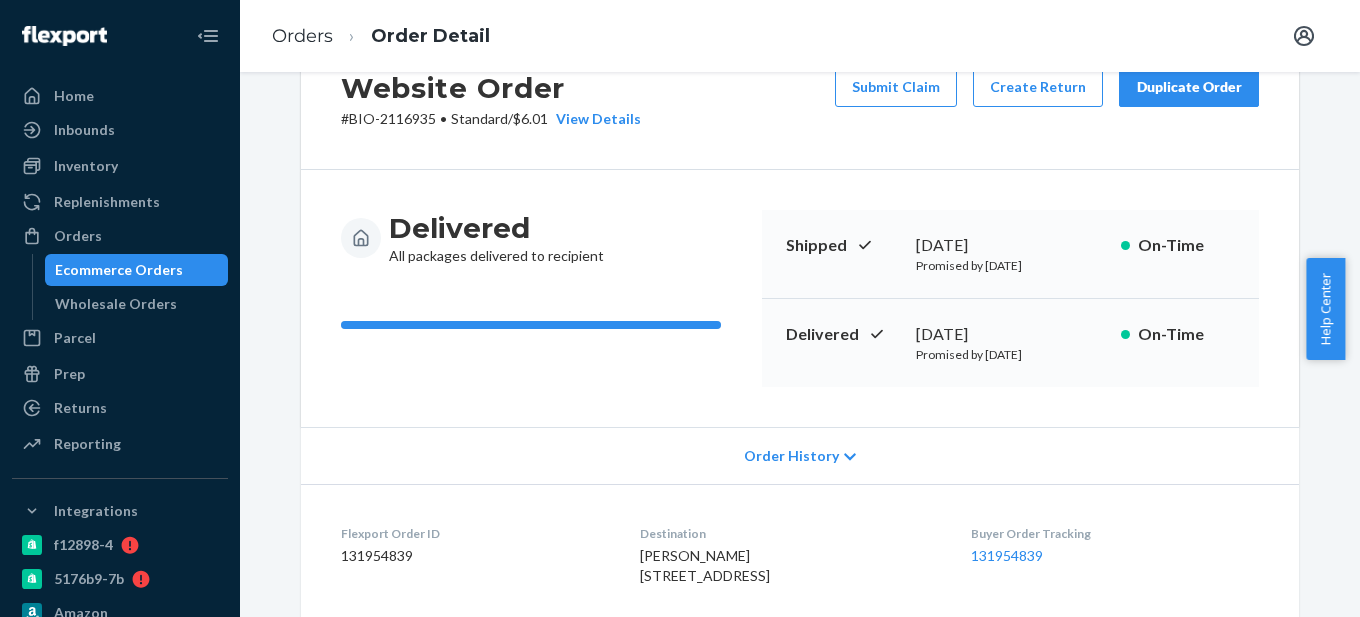 scroll, scrollTop: 0, scrollLeft: 0, axis: both 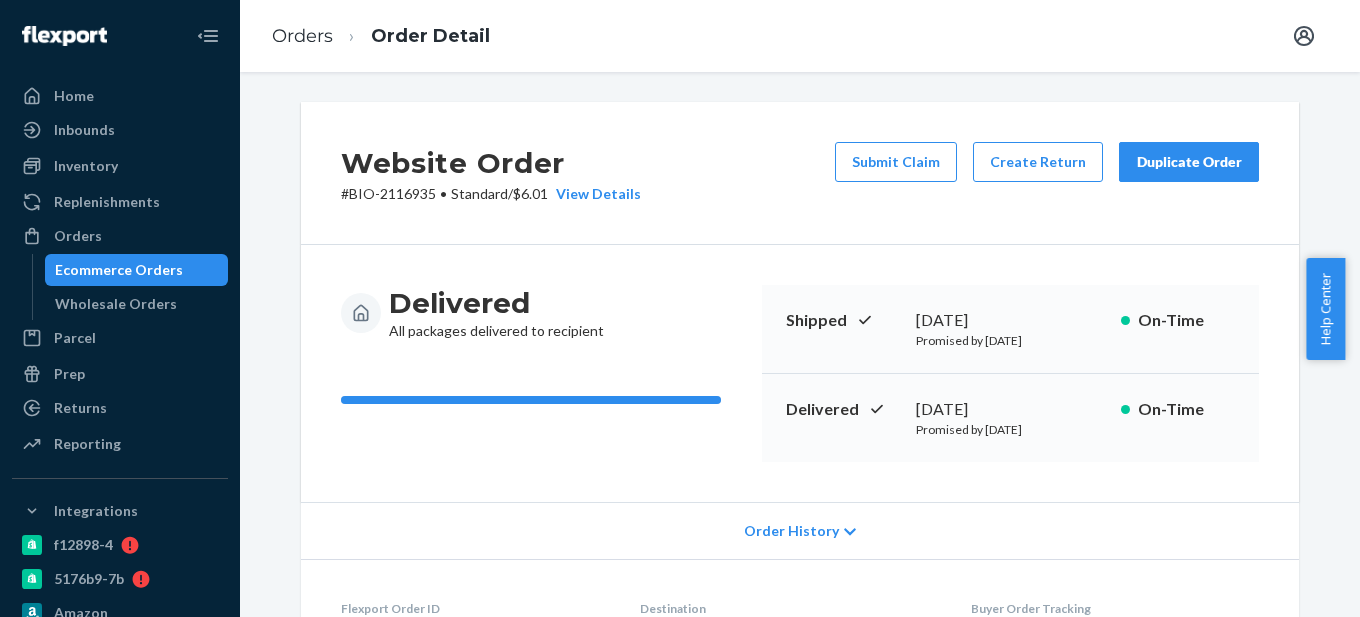 click on "Ecommerce Orders" at bounding box center (119, 270) 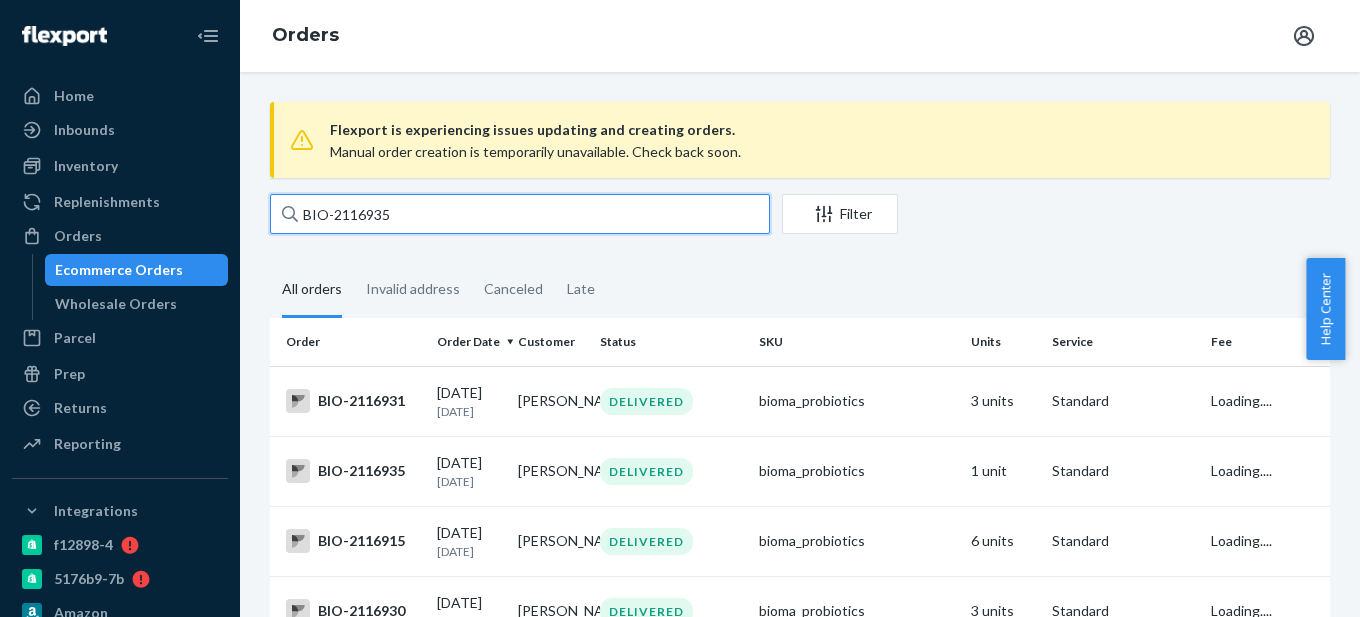 drag, startPoint x: 334, startPoint y: 216, endPoint x: 476, endPoint y: 213, distance: 142.0317 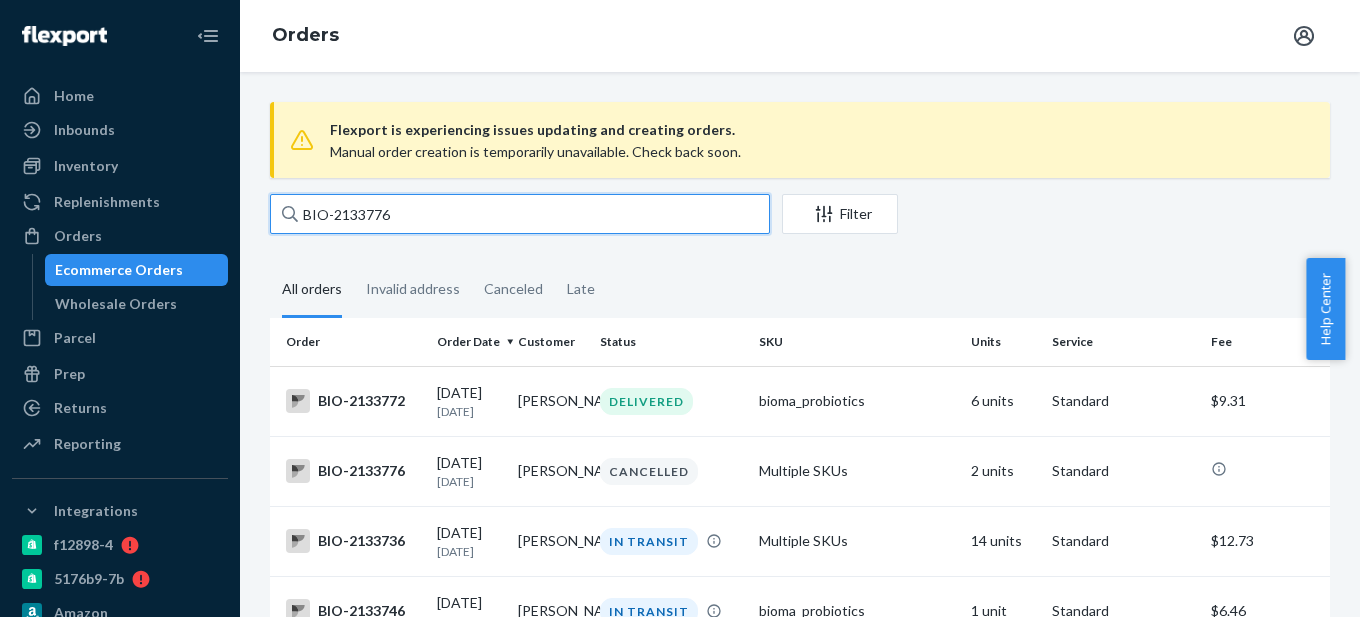 type on "BIO-2133776" 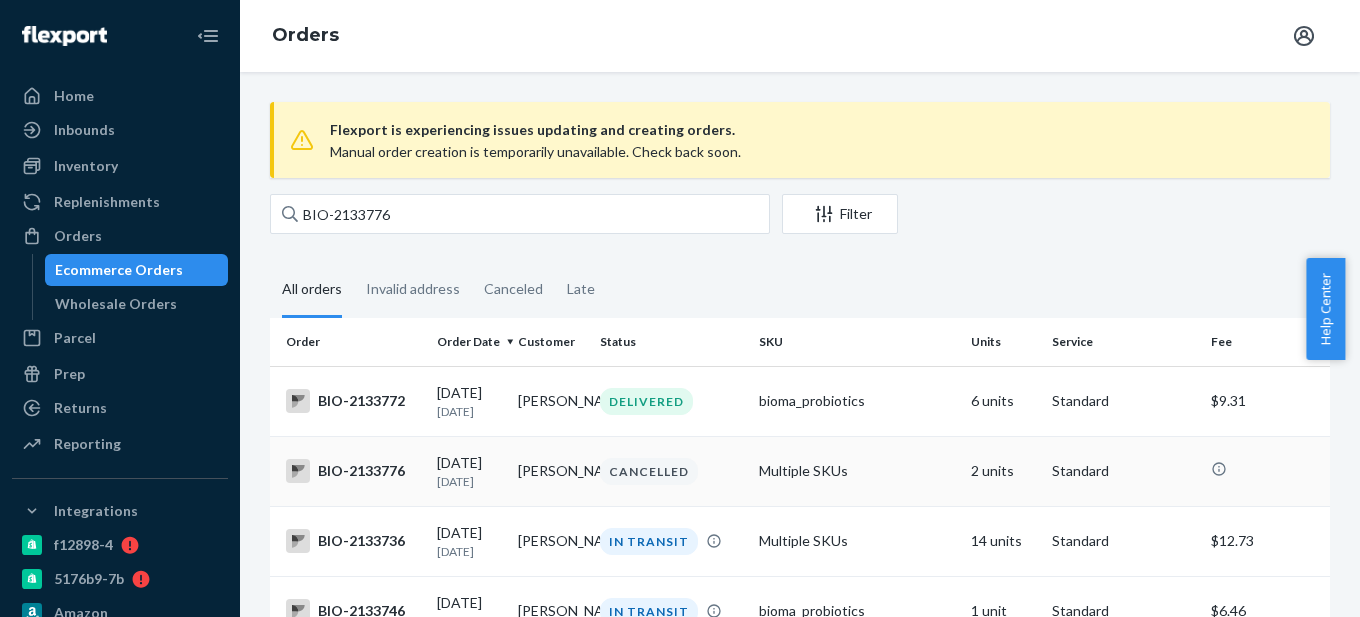 click on "BIO-2133776" at bounding box center (353, 471) 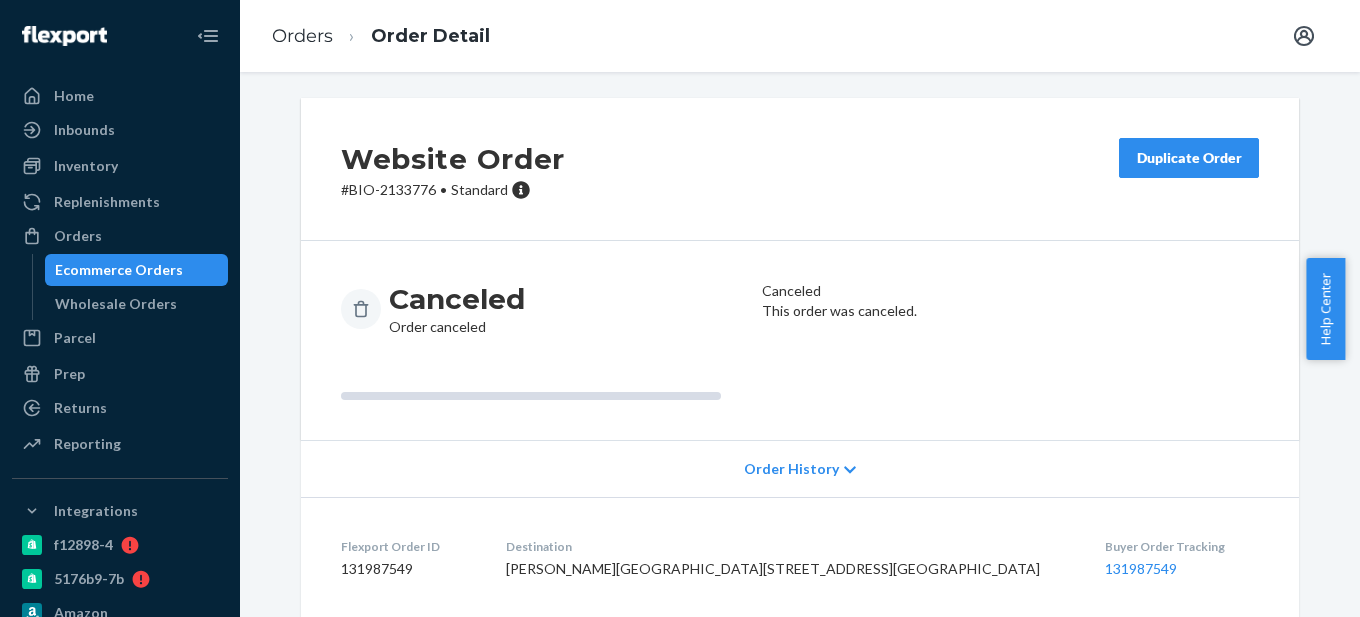 scroll, scrollTop: 0, scrollLeft: 0, axis: both 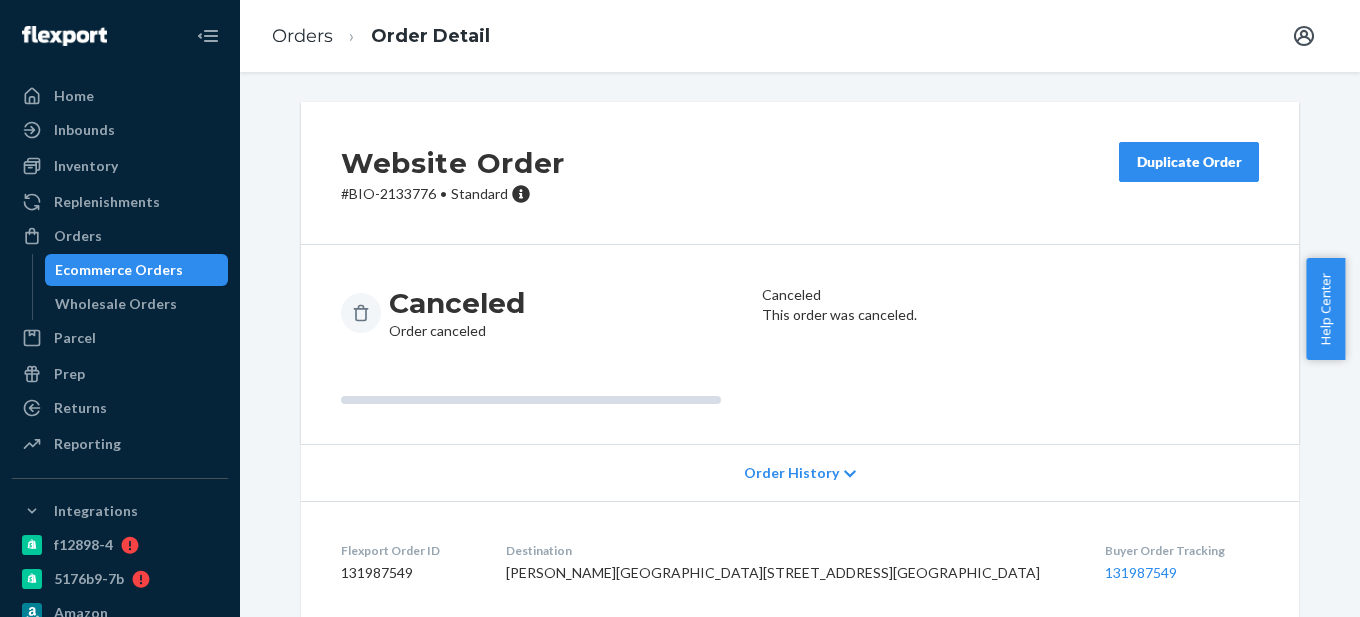 click on "Ecommerce Orders" at bounding box center (119, 270) 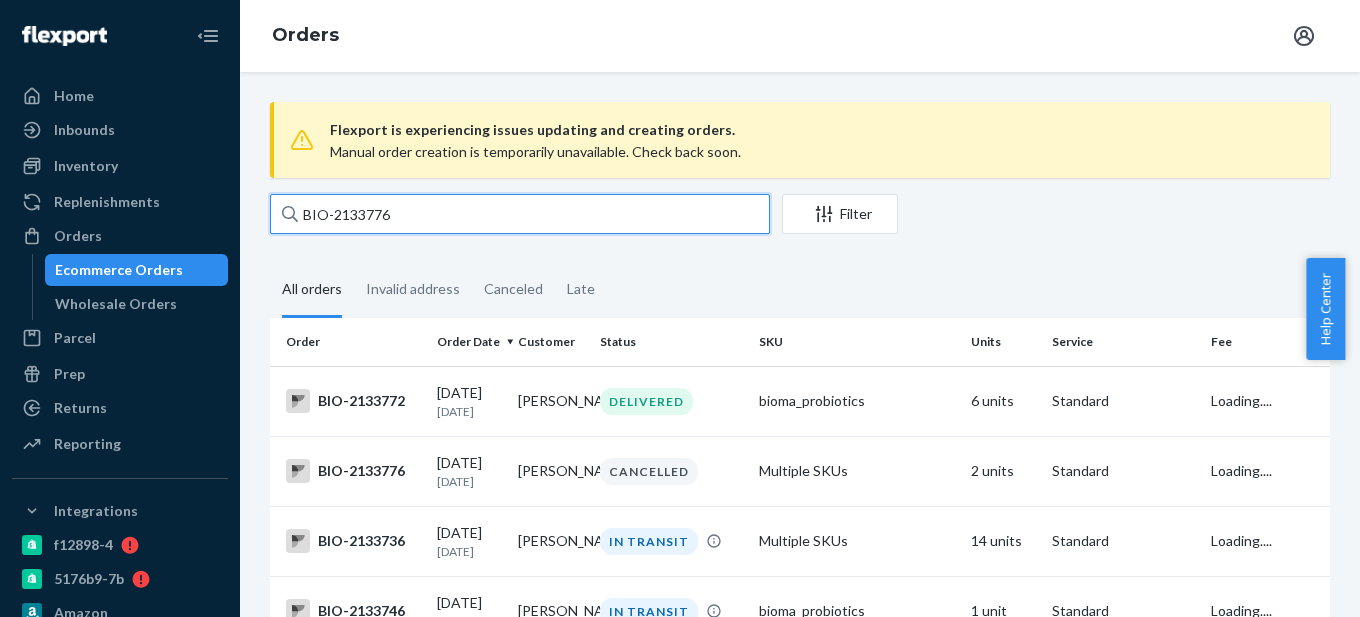 drag, startPoint x: 335, startPoint y: 212, endPoint x: 440, endPoint y: 212, distance: 105 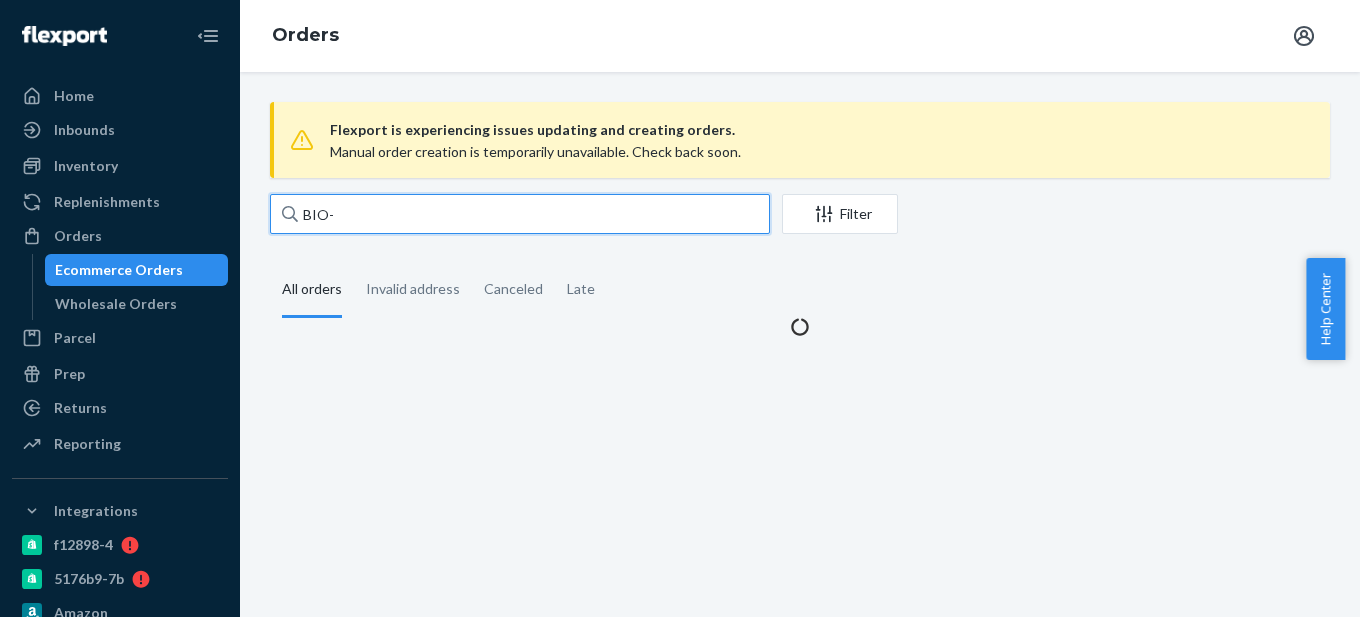 paste on "2119888" 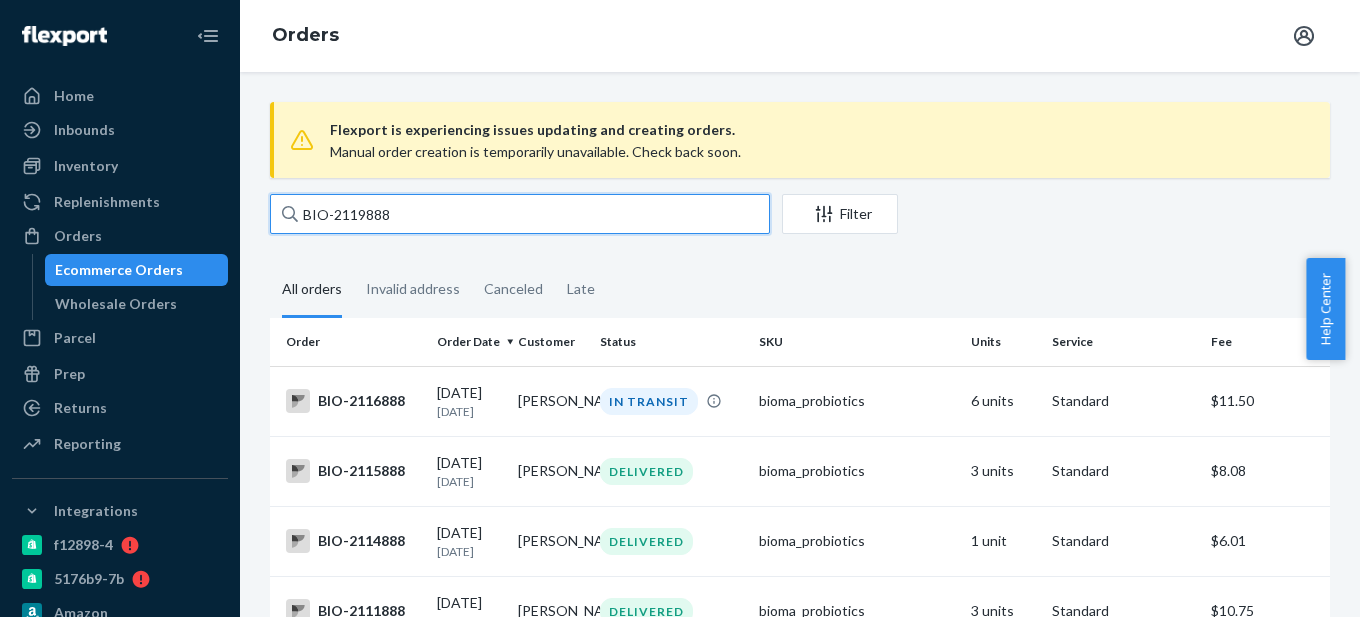type on "BIO-2119888" 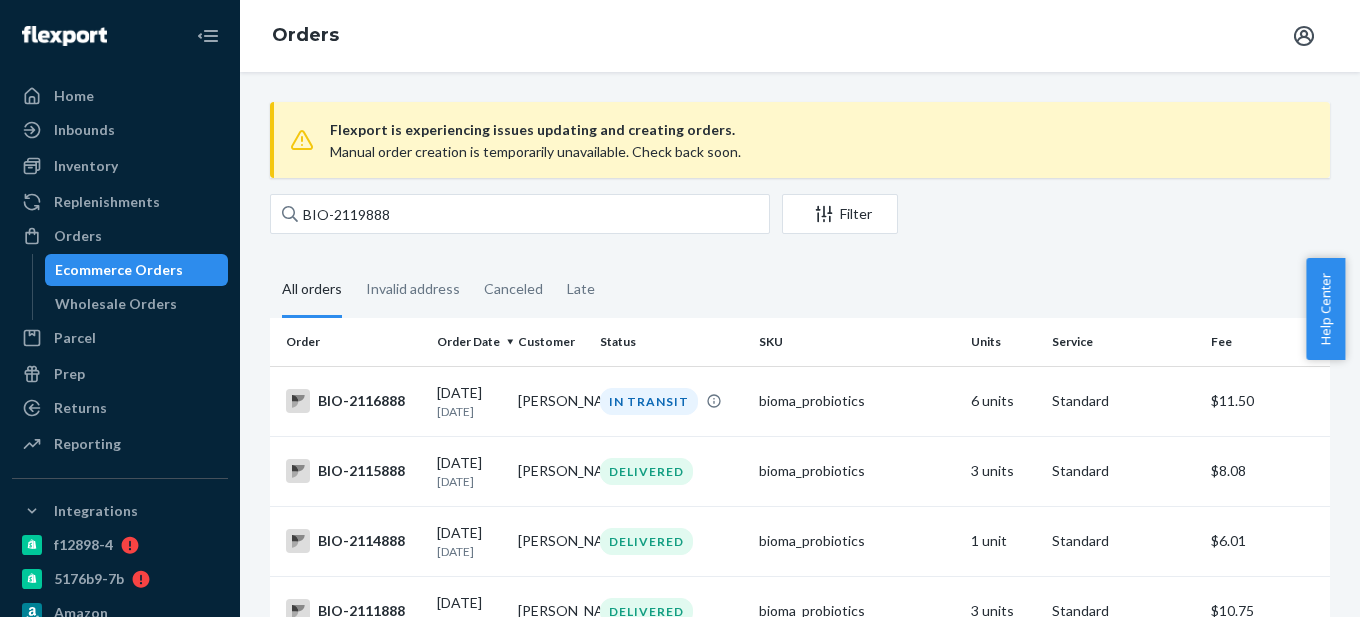 scroll, scrollTop: 496, scrollLeft: 0, axis: vertical 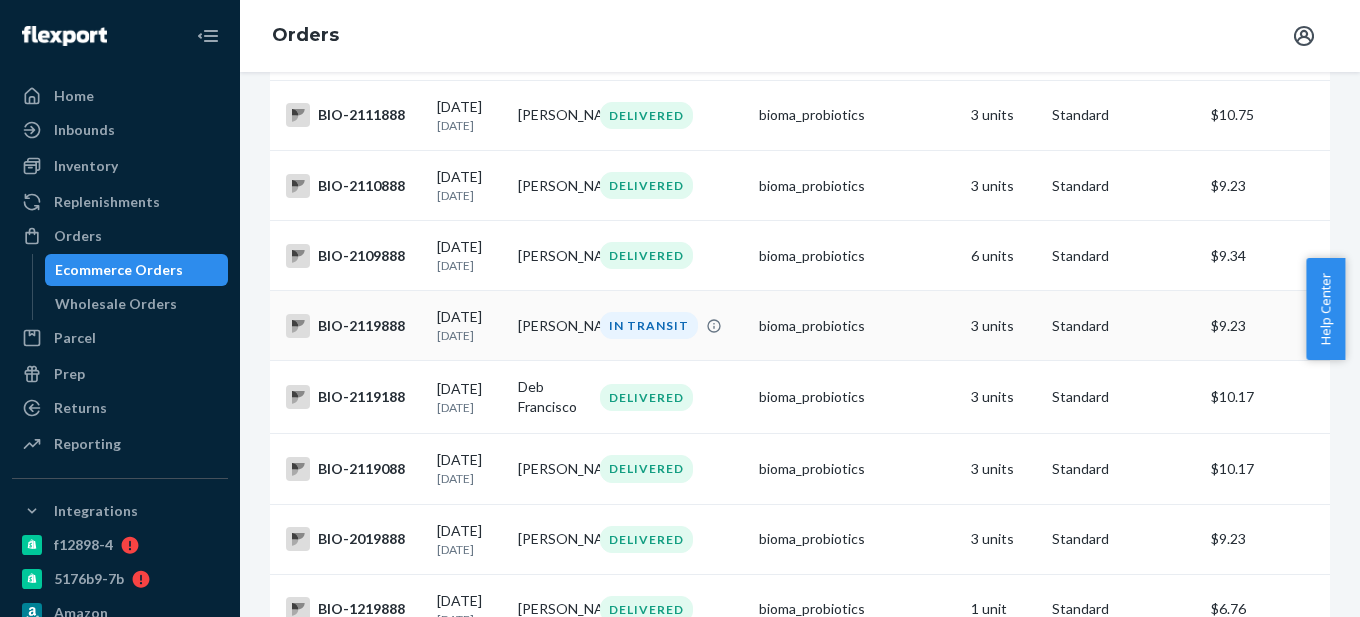 click on "BIO-2119888" at bounding box center (353, 326) 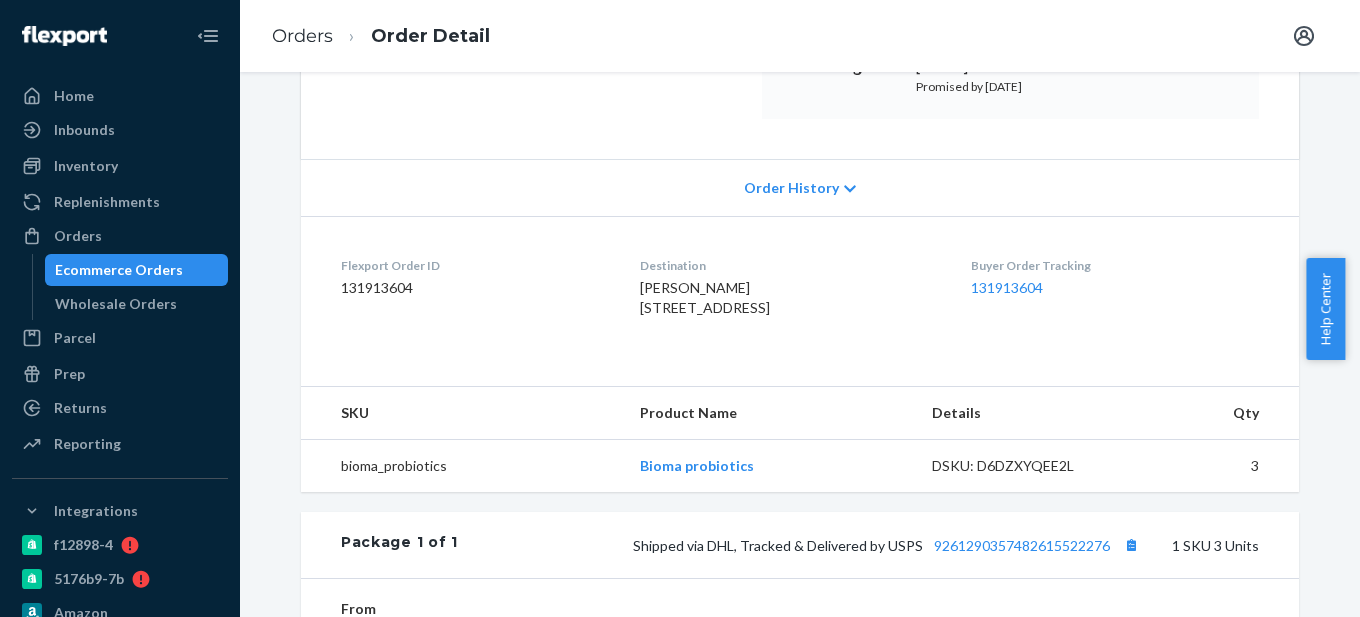scroll, scrollTop: 400, scrollLeft: 0, axis: vertical 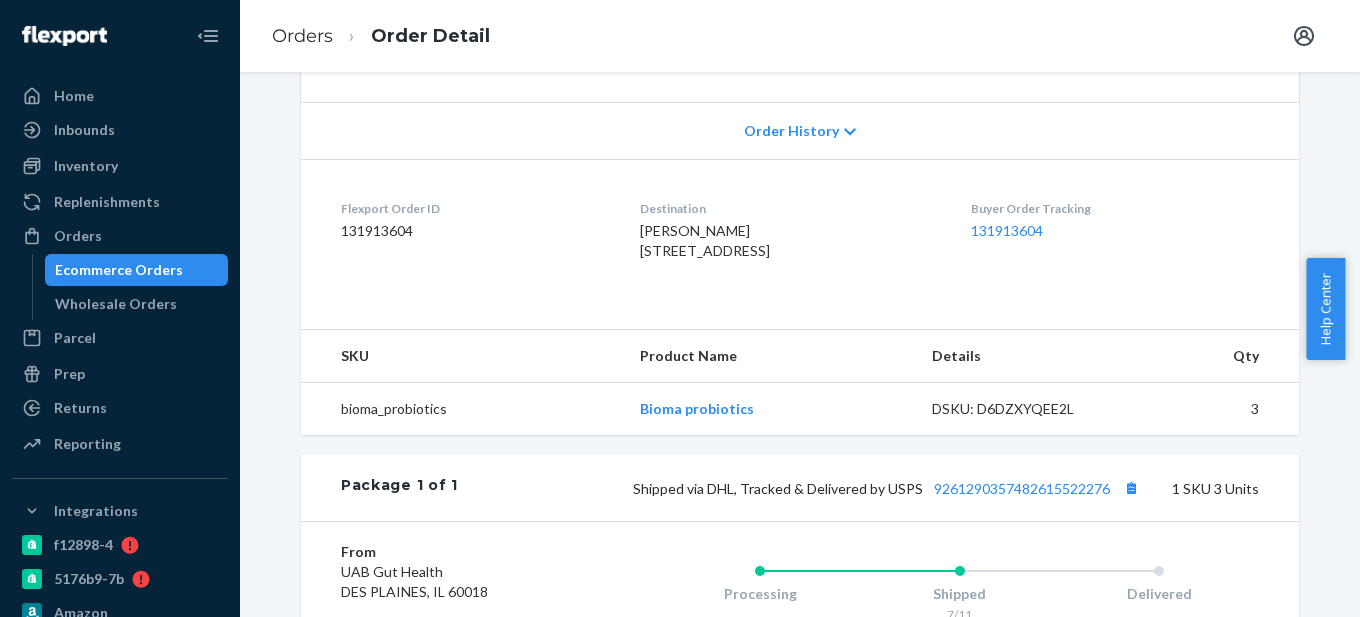 drag, startPoint x: 618, startPoint y: 252, endPoint x: 665, endPoint y: 291, distance: 61.073727 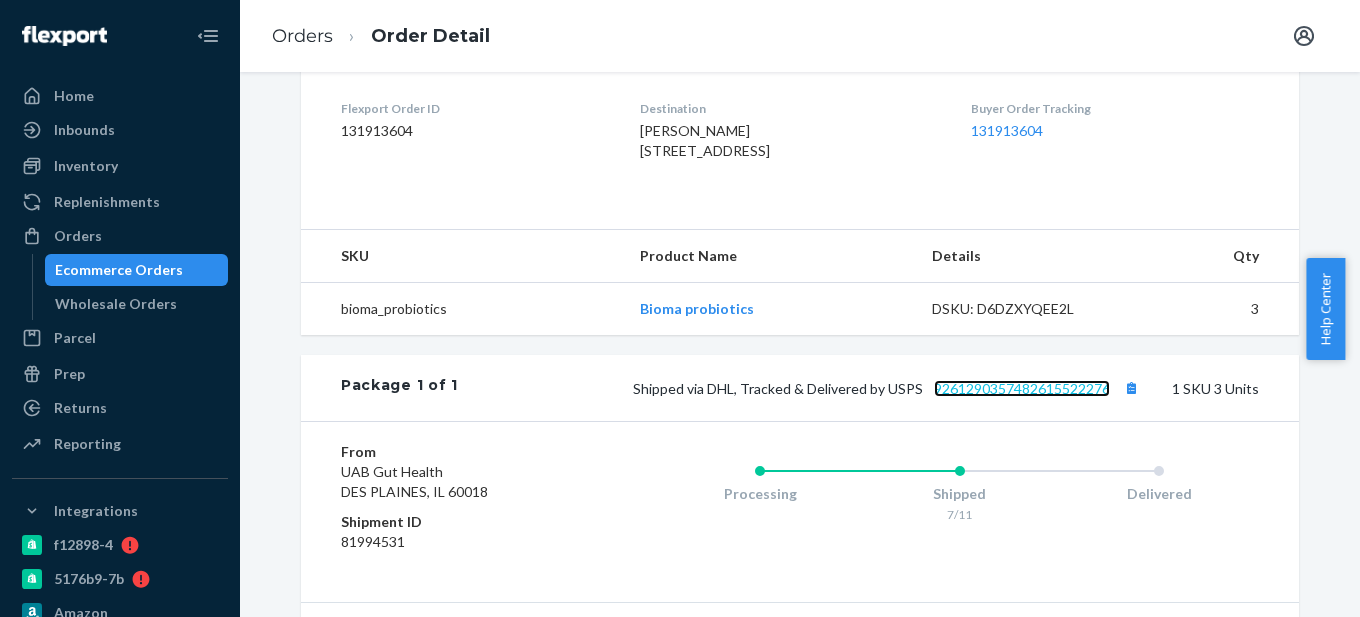 click on "9261290357482615522276" at bounding box center (1022, 388) 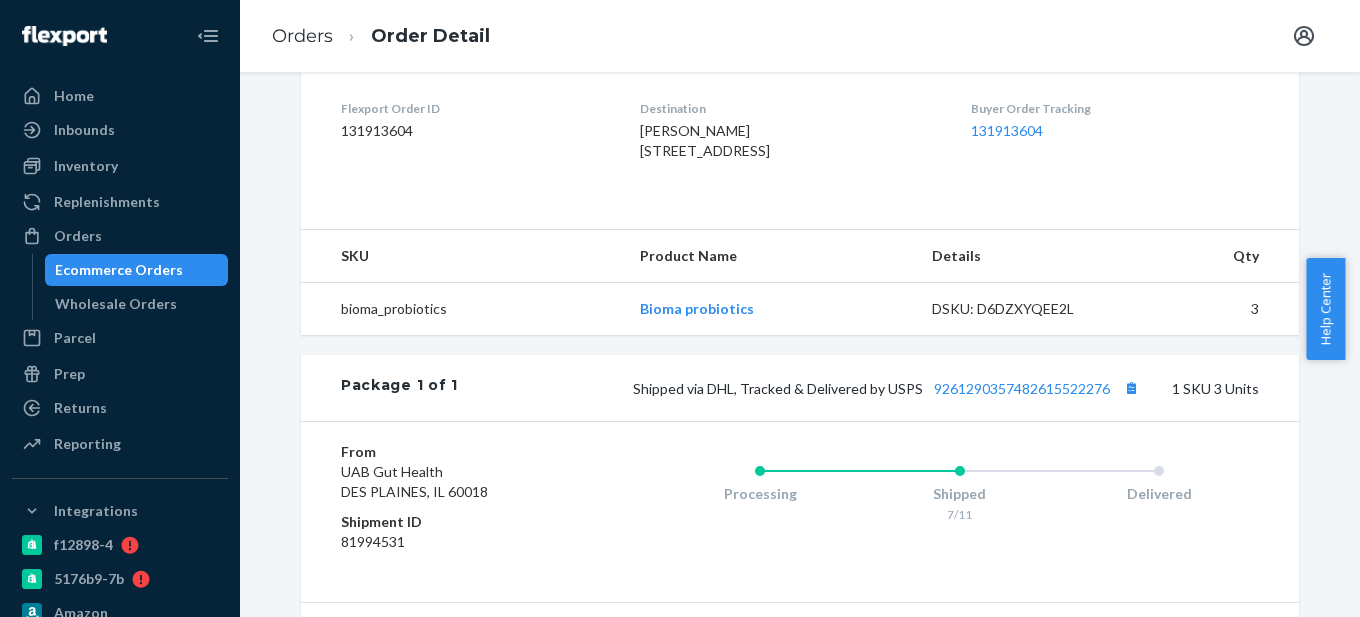click on "Flexport Order ID 131913604 Destination [PERSON_NAME]
[STREET_ADDRESS]
US Buyer Order Tracking 131913604" at bounding box center (800, 134) 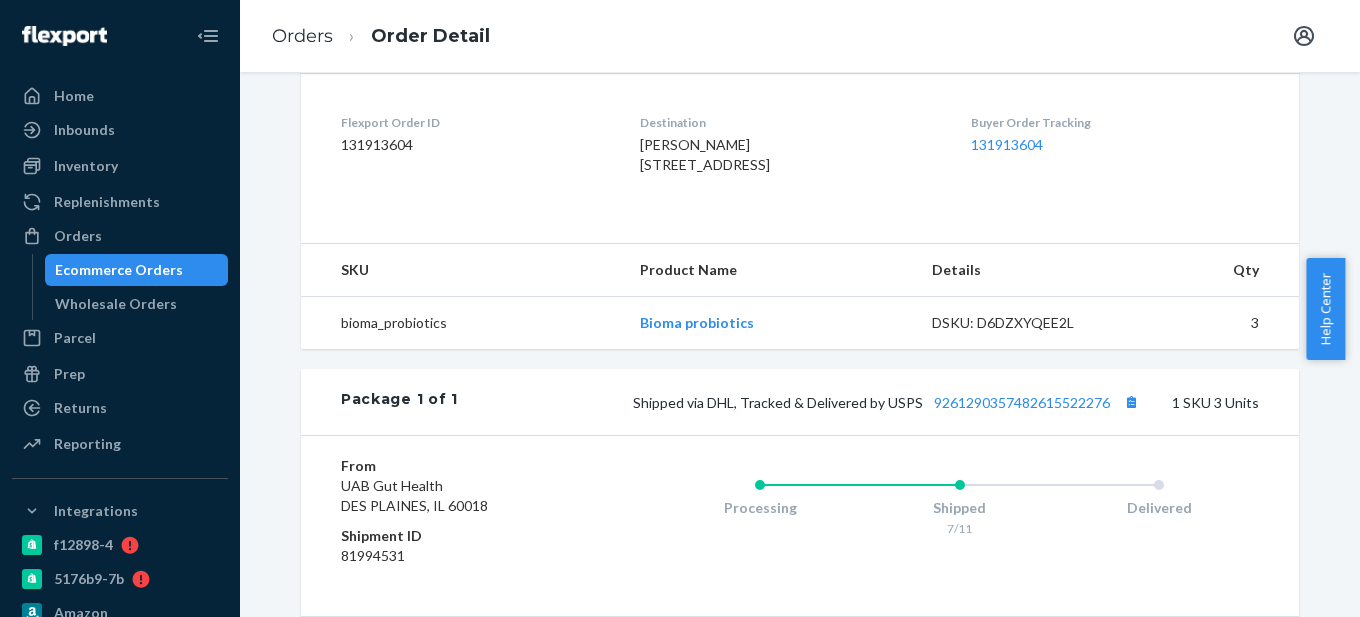 scroll, scrollTop: 600, scrollLeft: 0, axis: vertical 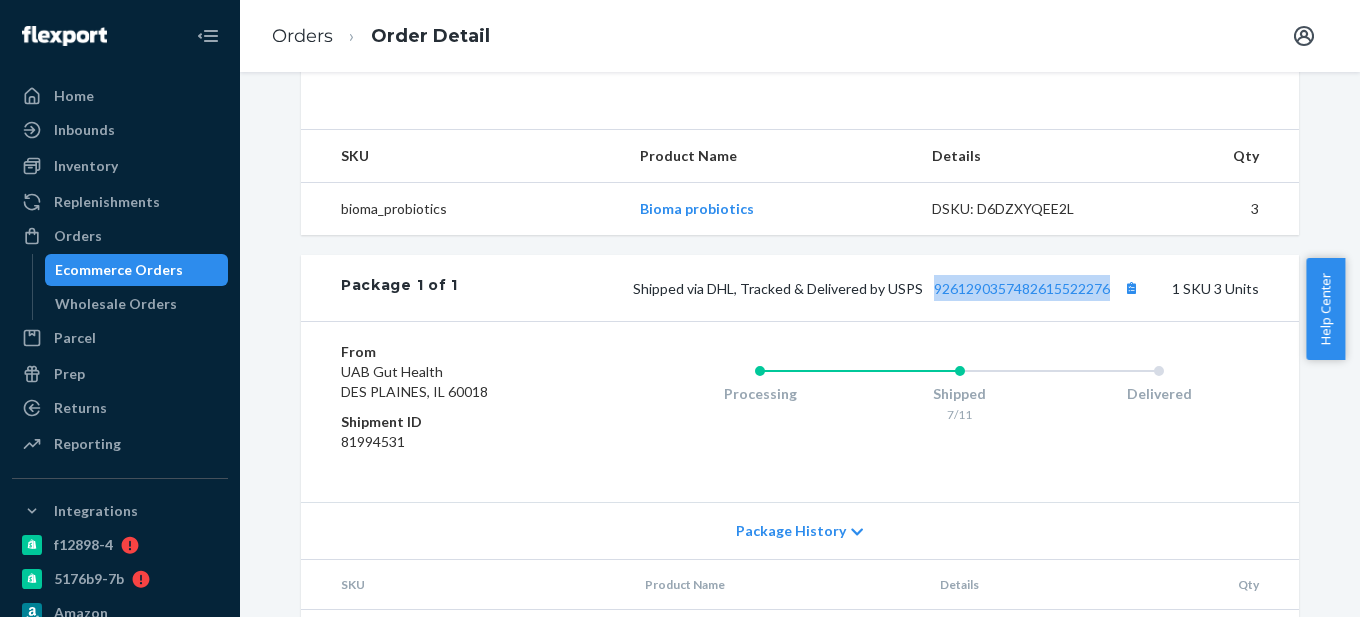 drag, startPoint x: 1110, startPoint y: 328, endPoint x: 924, endPoint y: 329, distance: 186.00269 